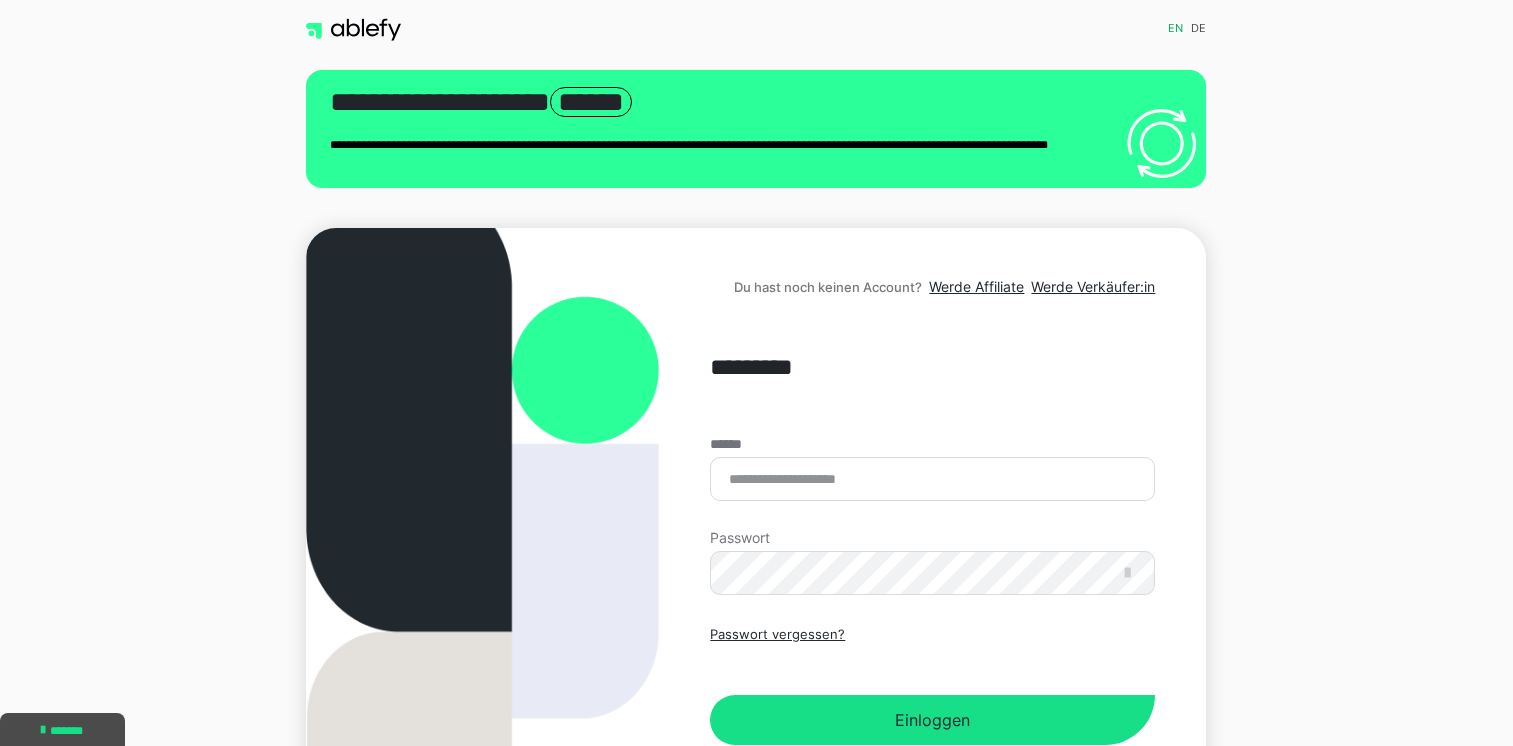 scroll, scrollTop: 0, scrollLeft: 0, axis: both 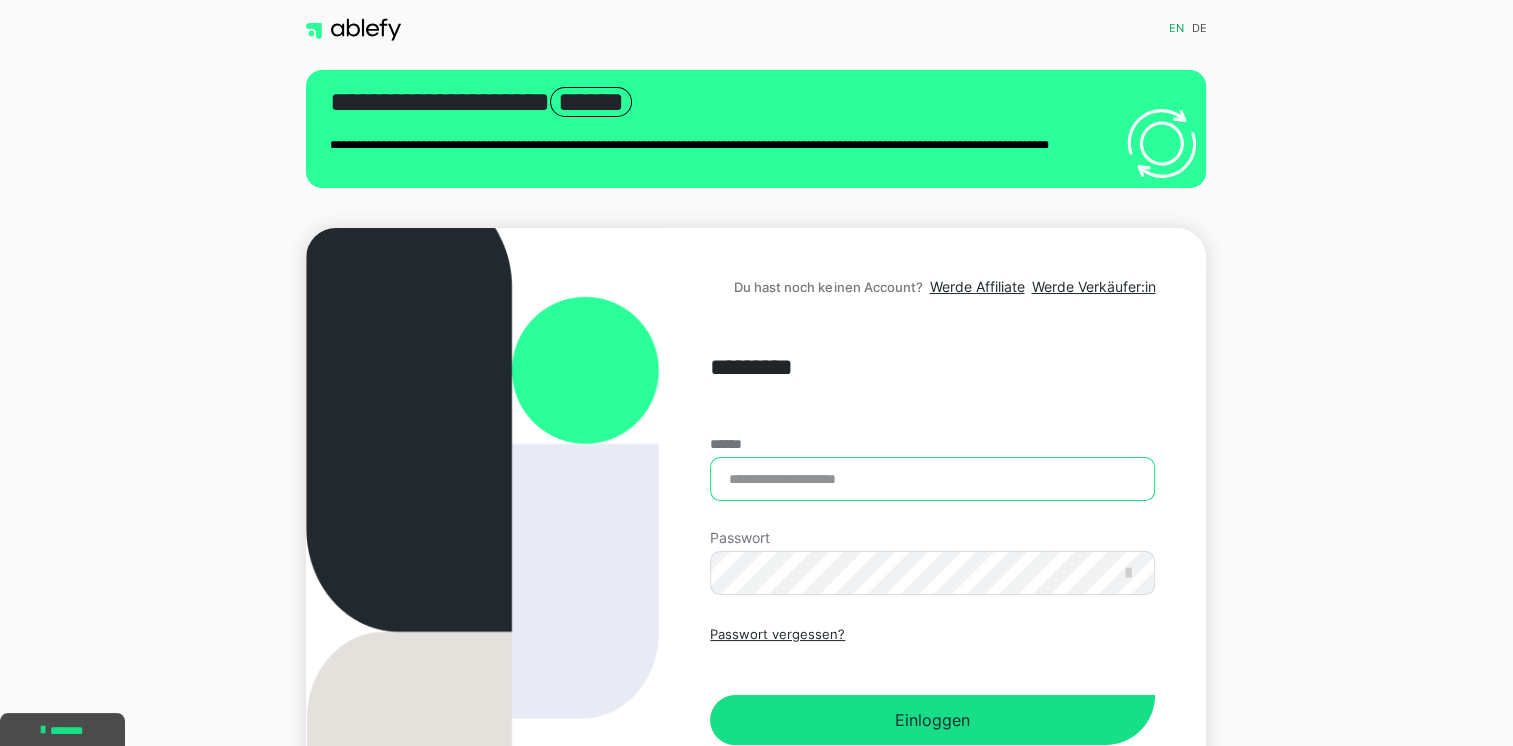 click on "******" at bounding box center [932, 479] 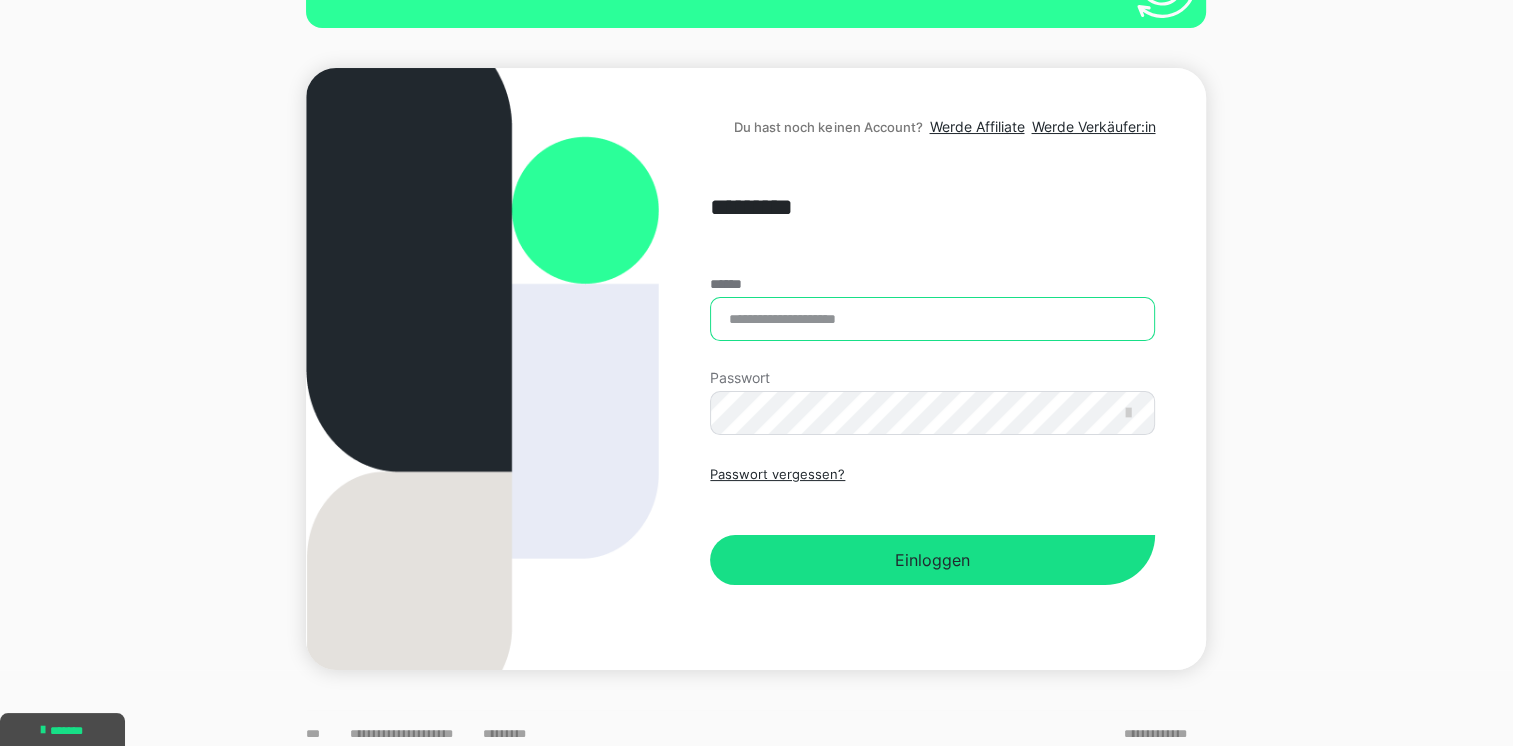 scroll, scrollTop: 171, scrollLeft: 0, axis: vertical 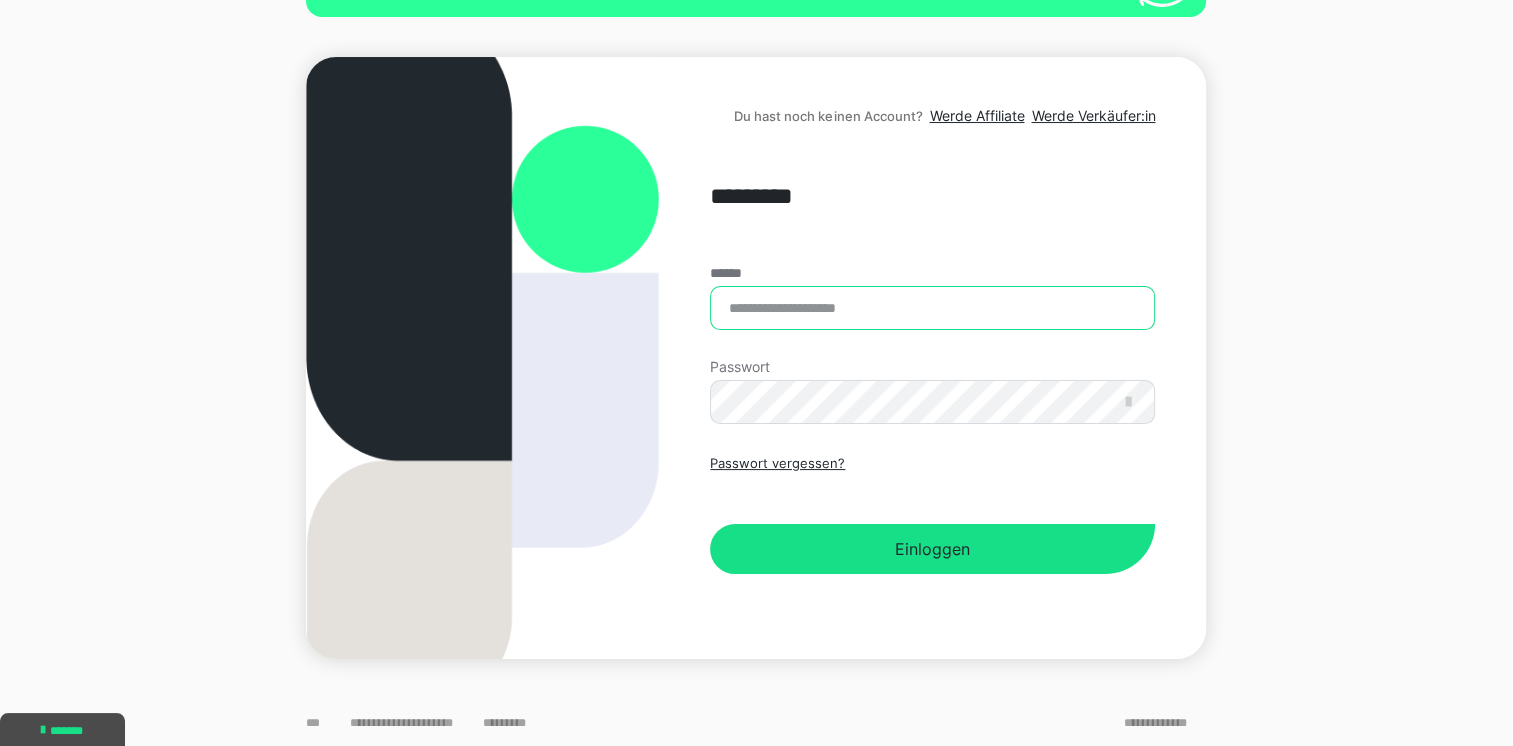 click on "******" at bounding box center (932, 308) 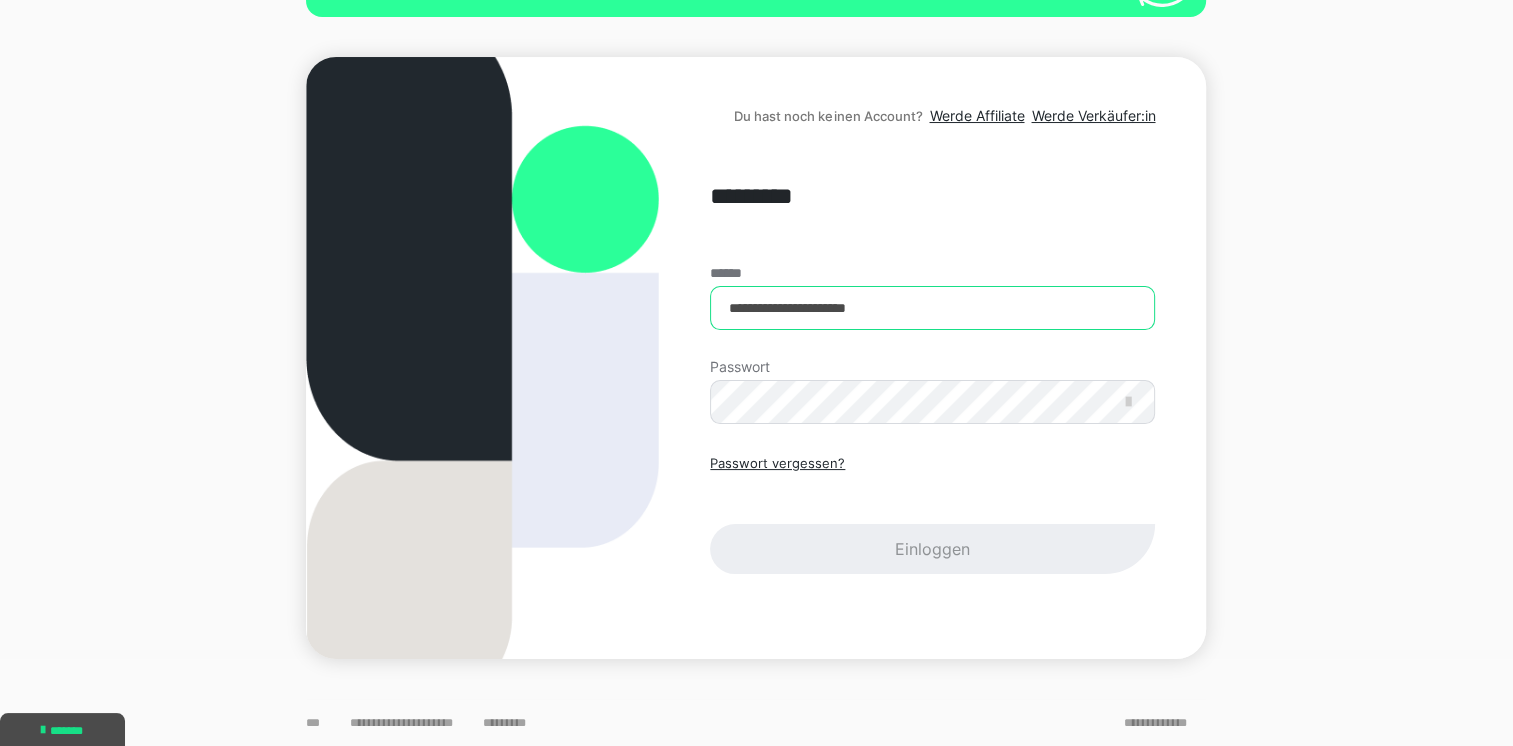type on "**********" 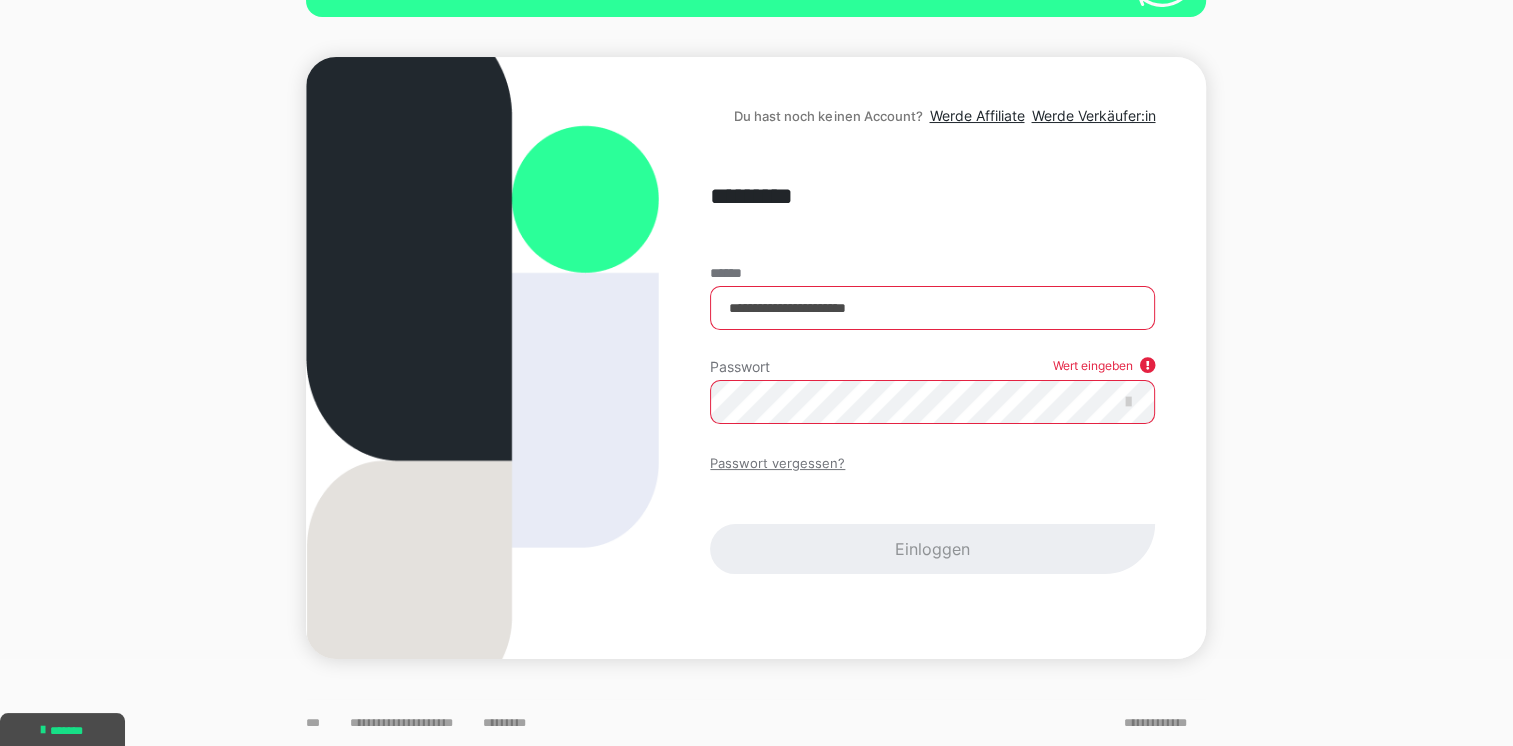 click on "Passwort vergessen?" at bounding box center (777, 464) 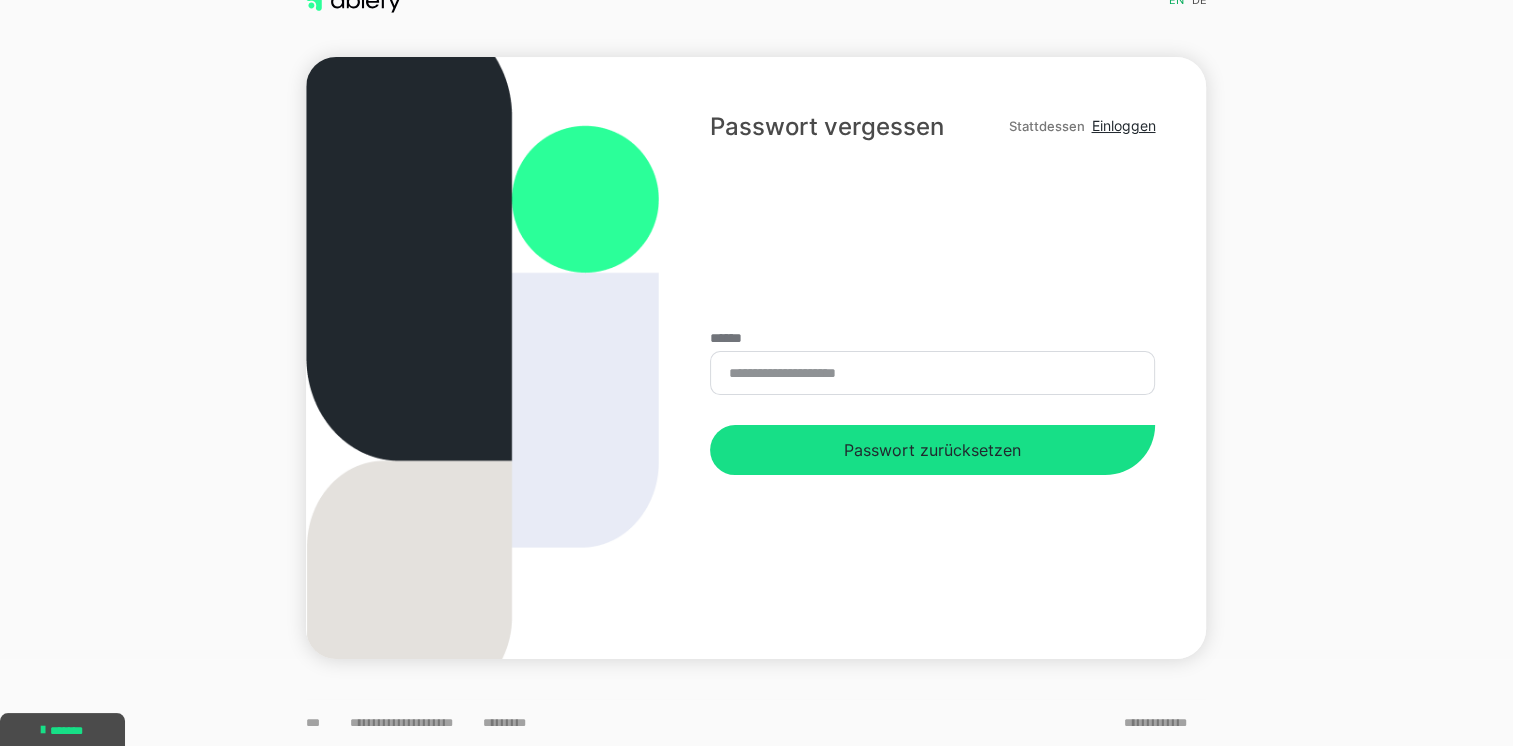 scroll, scrollTop: 0, scrollLeft: 0, axis: both 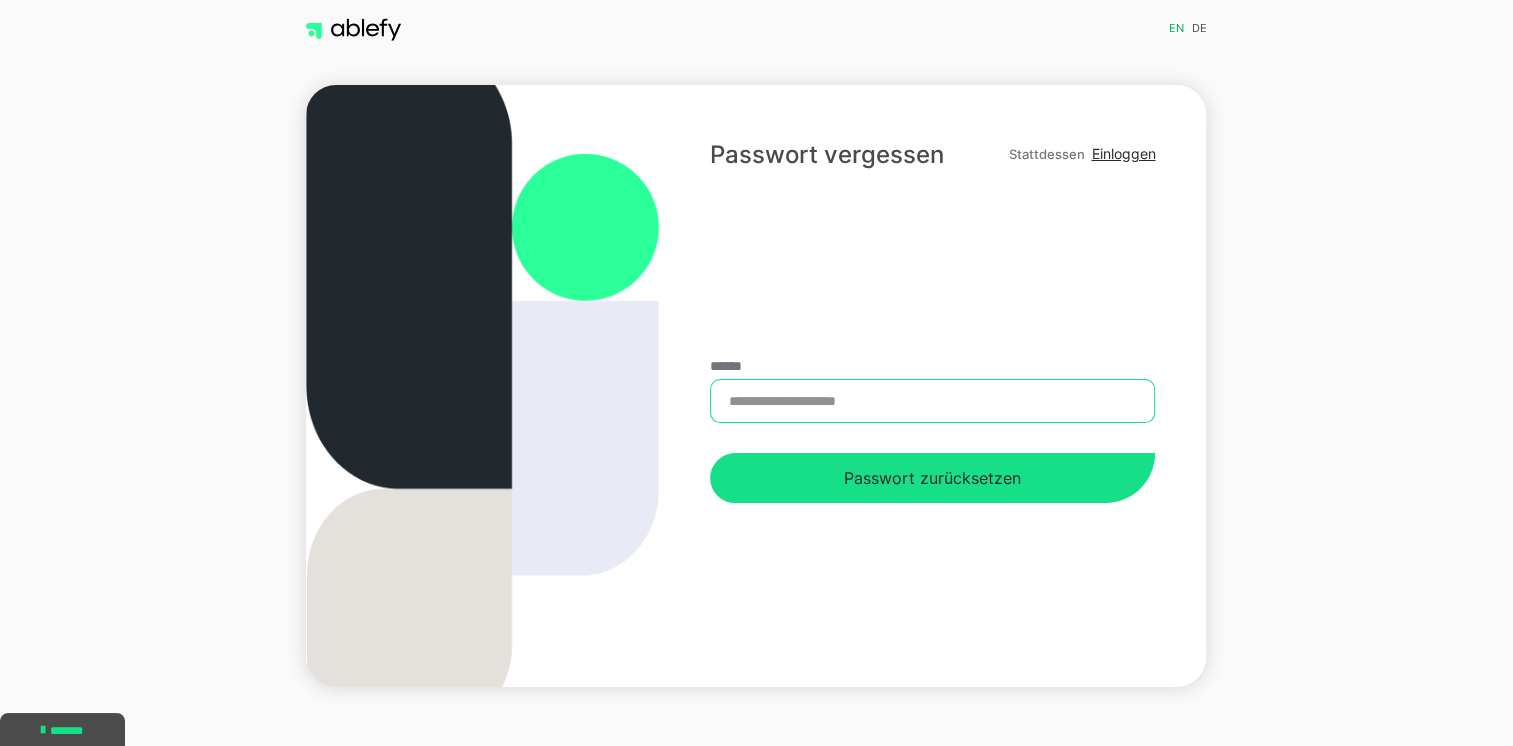click on "******" at bounding box center (932, 401) 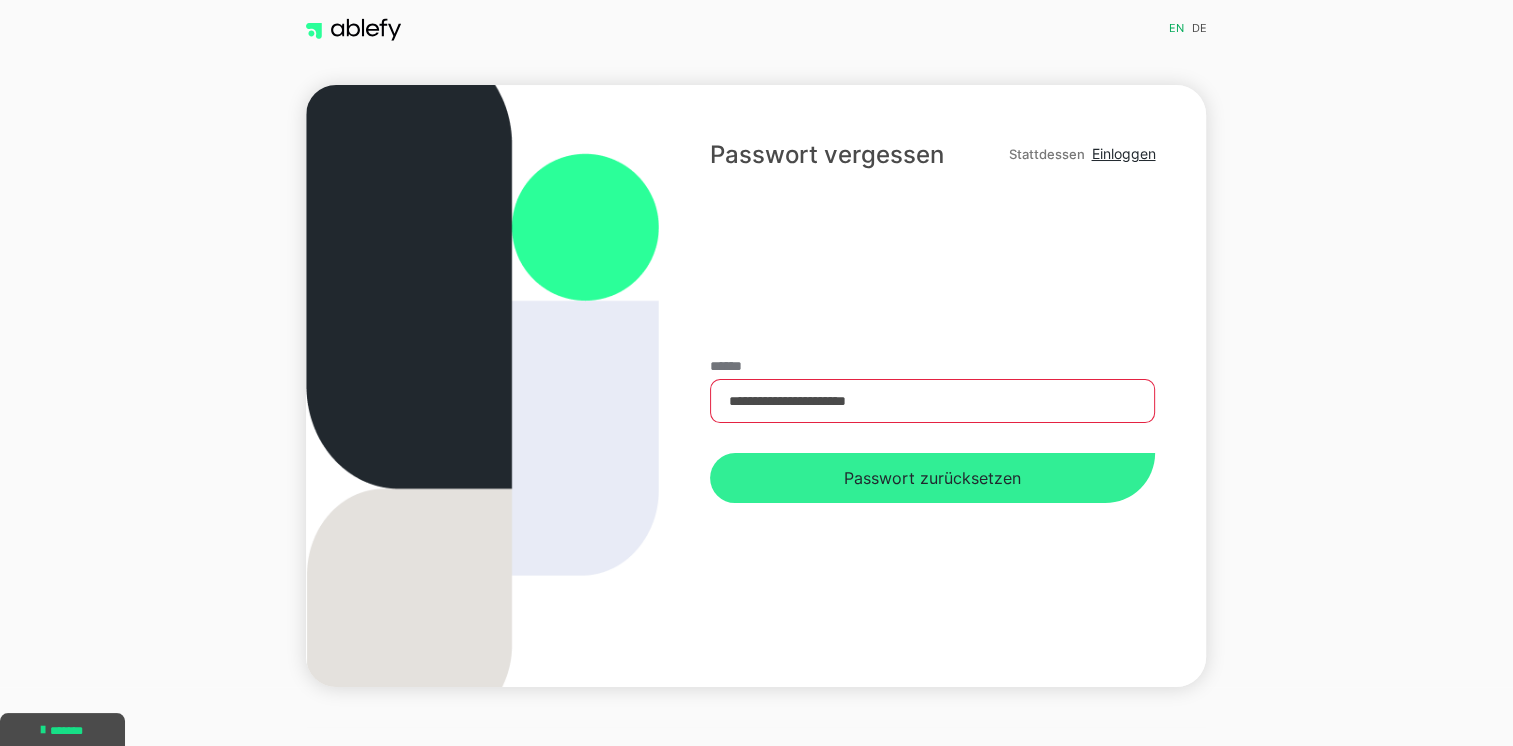 click on "Passwort zurücksetzen" at bounding box center (932, 478) 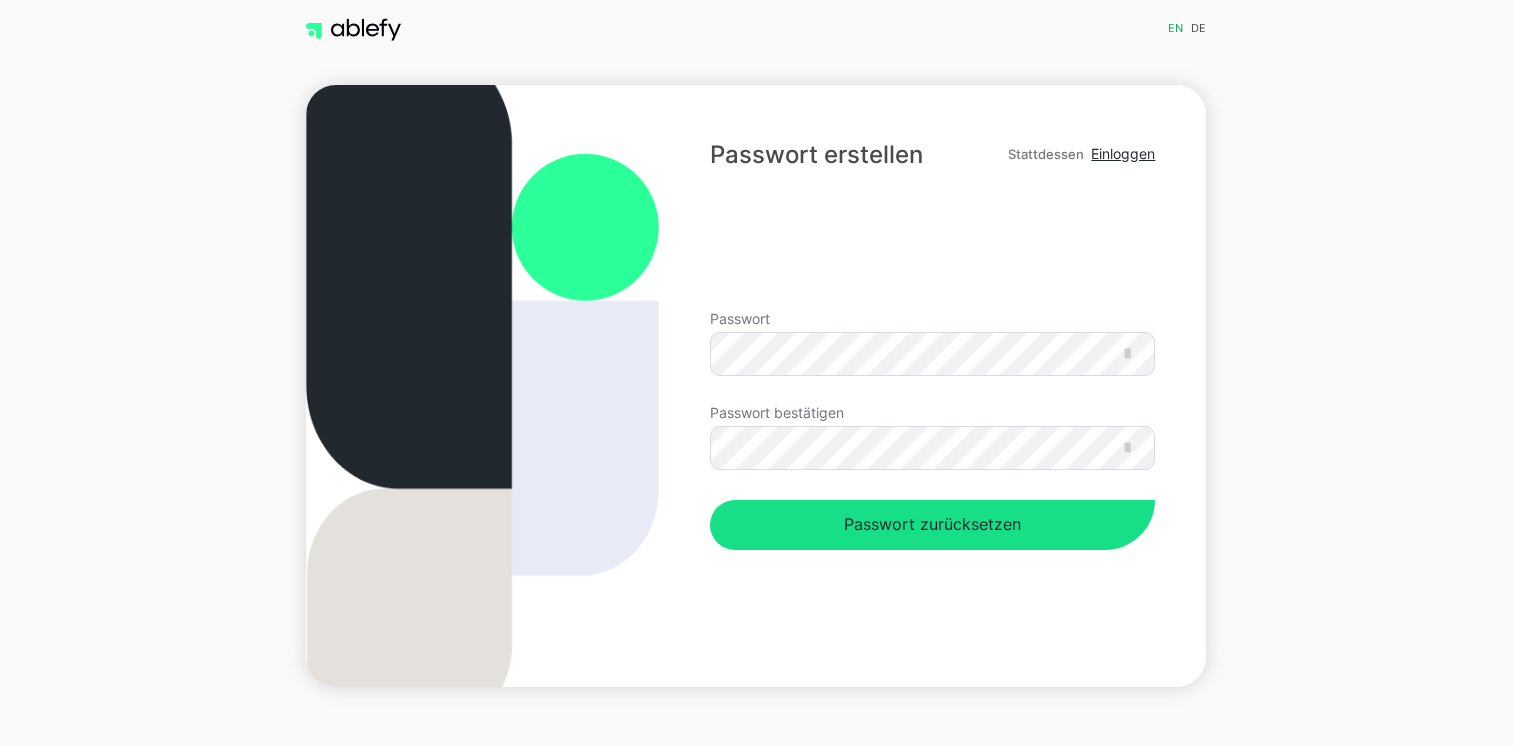 scroll, scrollTop: 0, scrollLeft: 0, axis: both 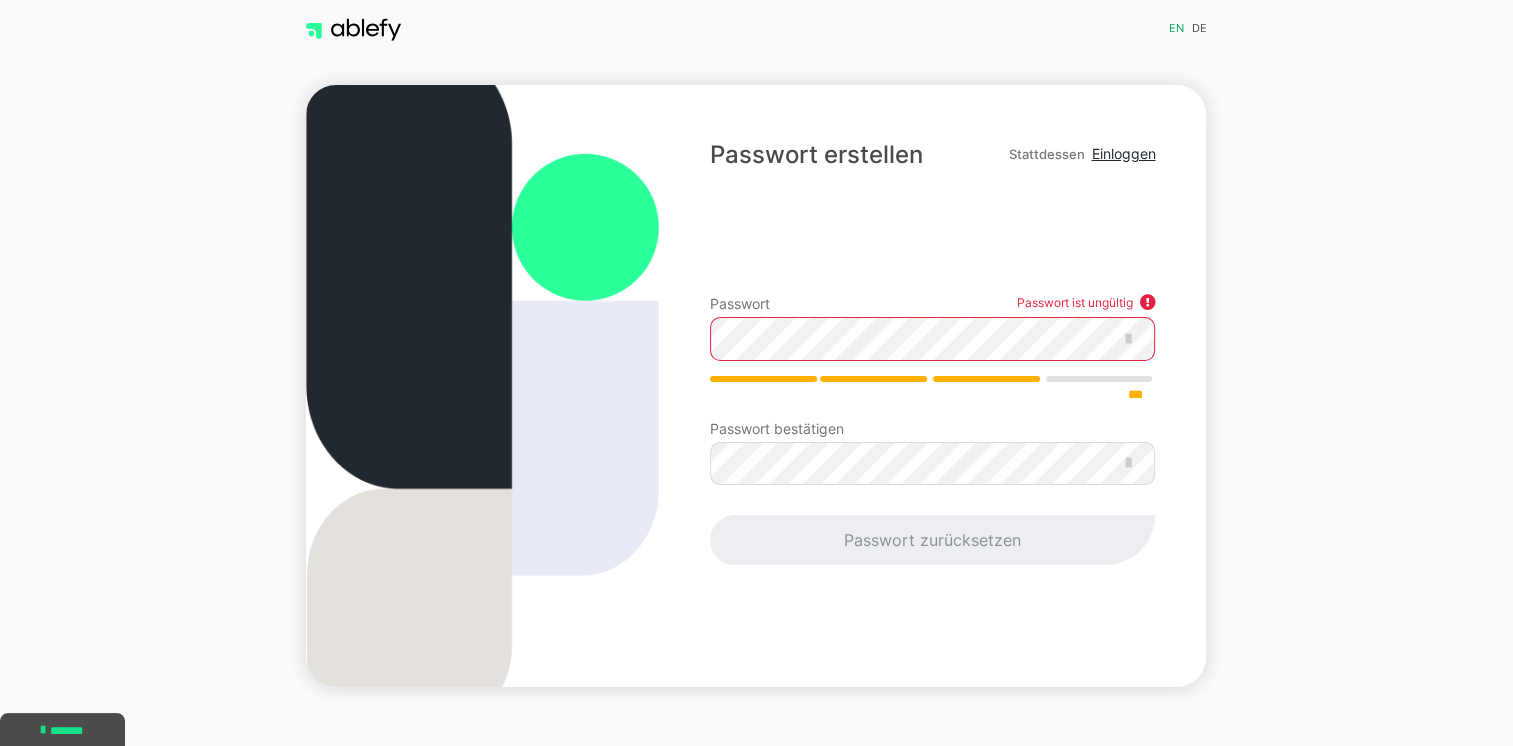 click on "Passwort erstellen Stattdessen Einloggen Passwort Passwort ist ungültig *** Passwort bestätigen Passwort zurücksetzen" at bounding box center (932, 386) 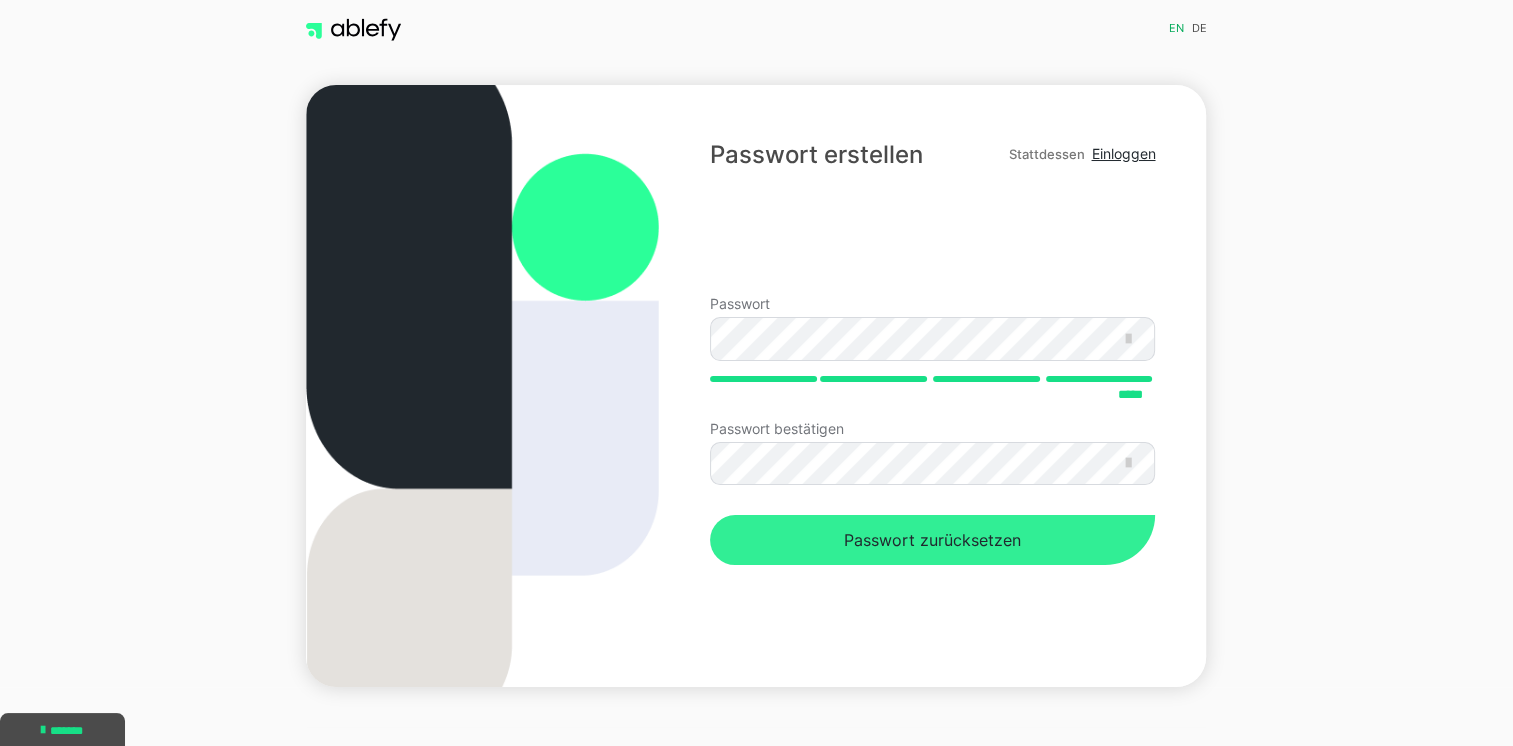 click on "Passwort zurücksetzen" at bounding box center [932, 540] 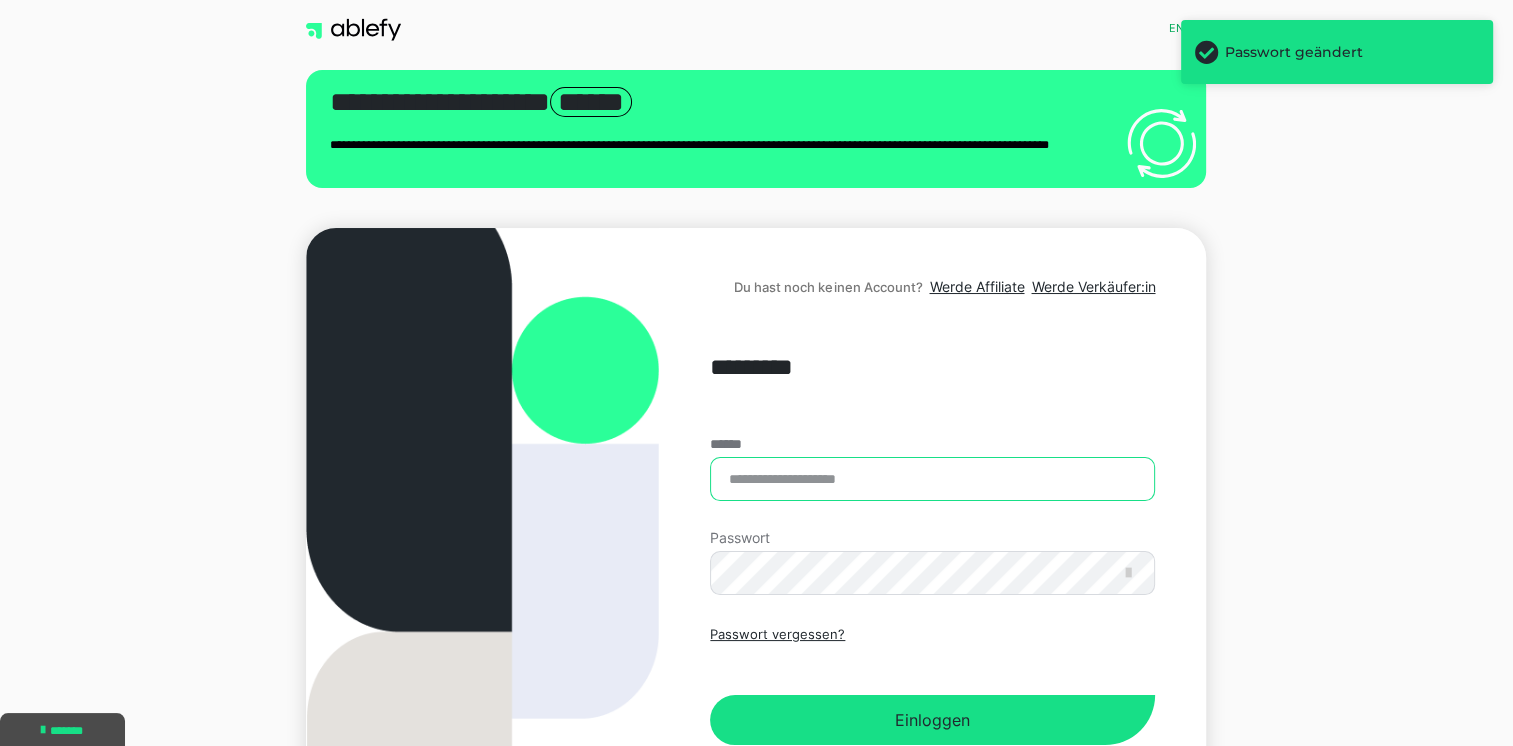 type on "**********" 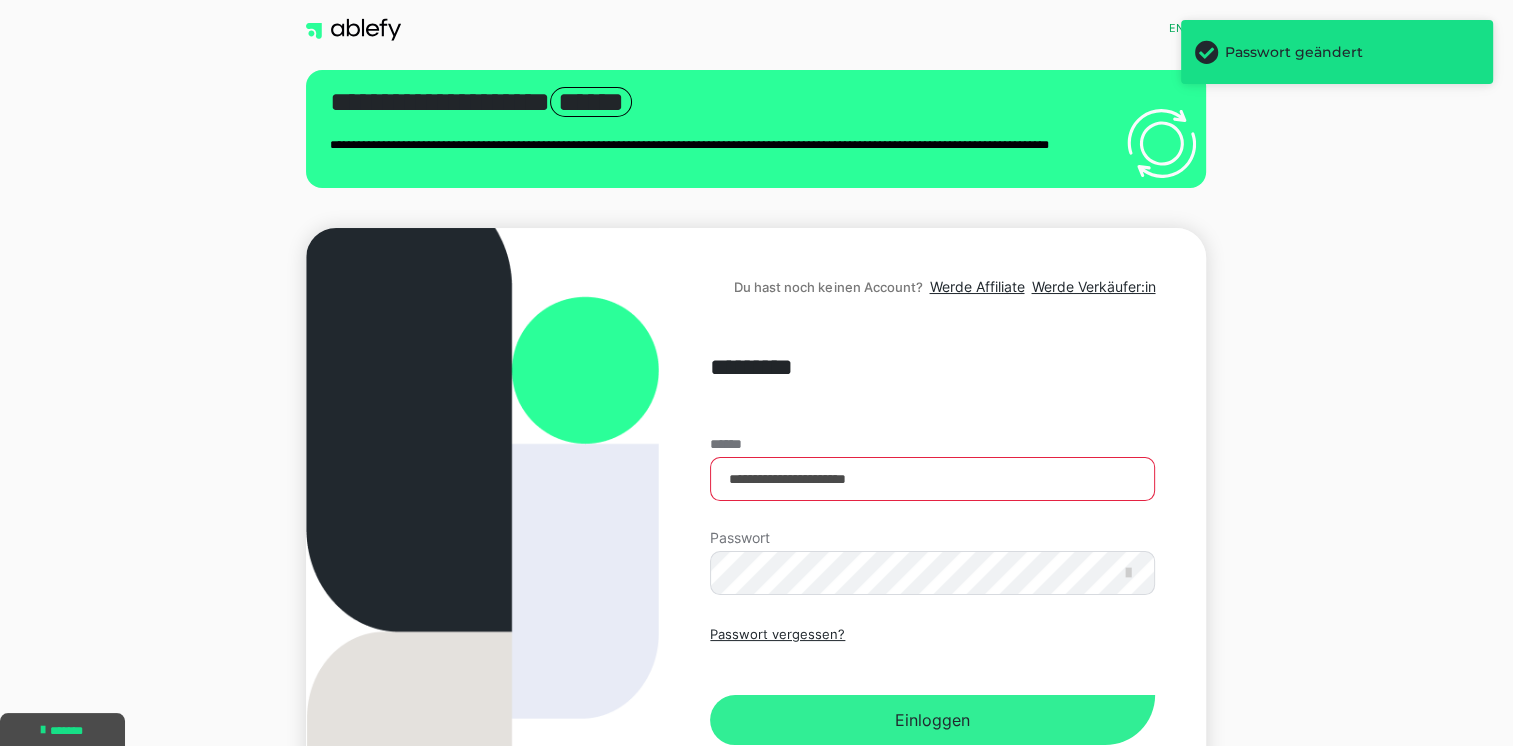 click on "Einloggen" at bounding box center [932, 720] 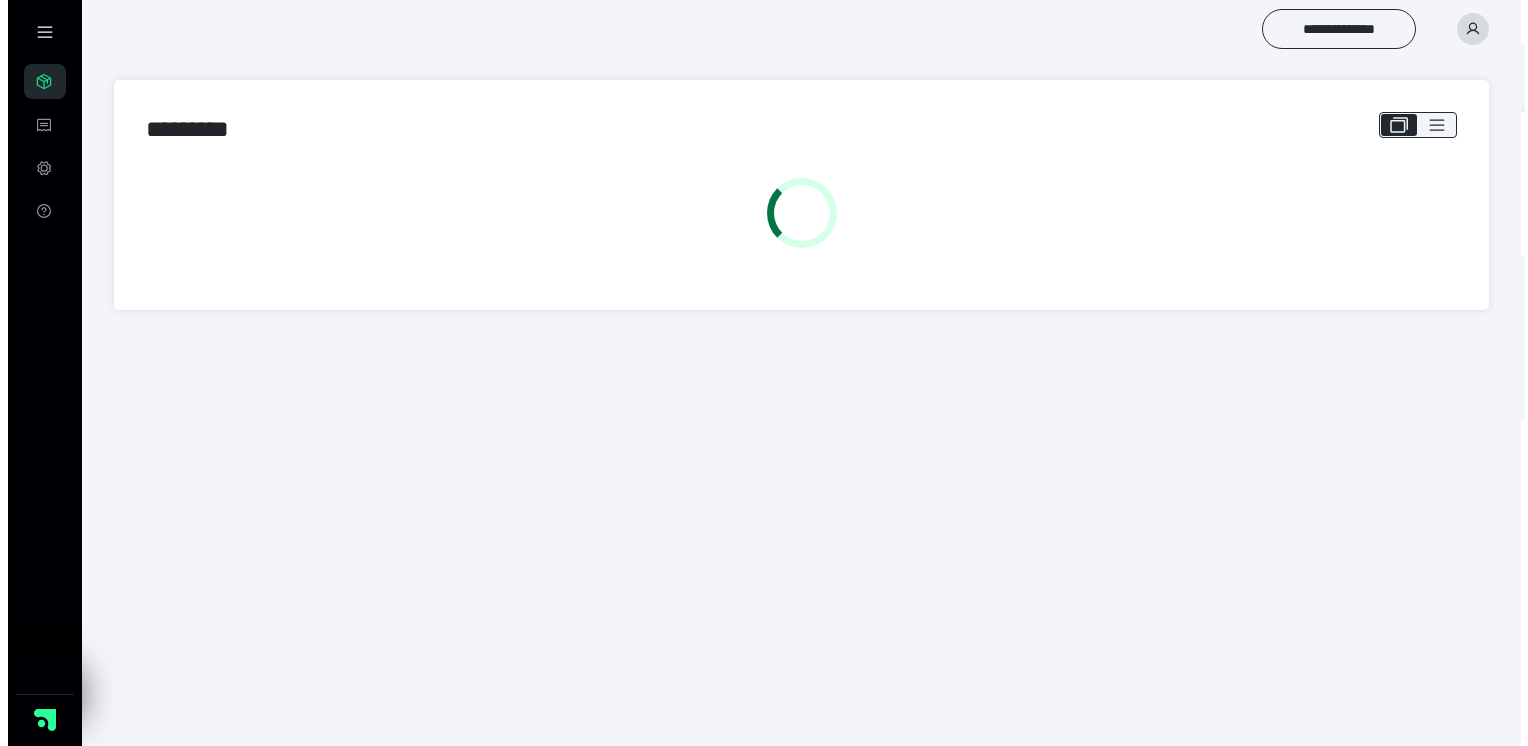 scroll, scrollTop: 0, scrollLeft: 0, axis: both 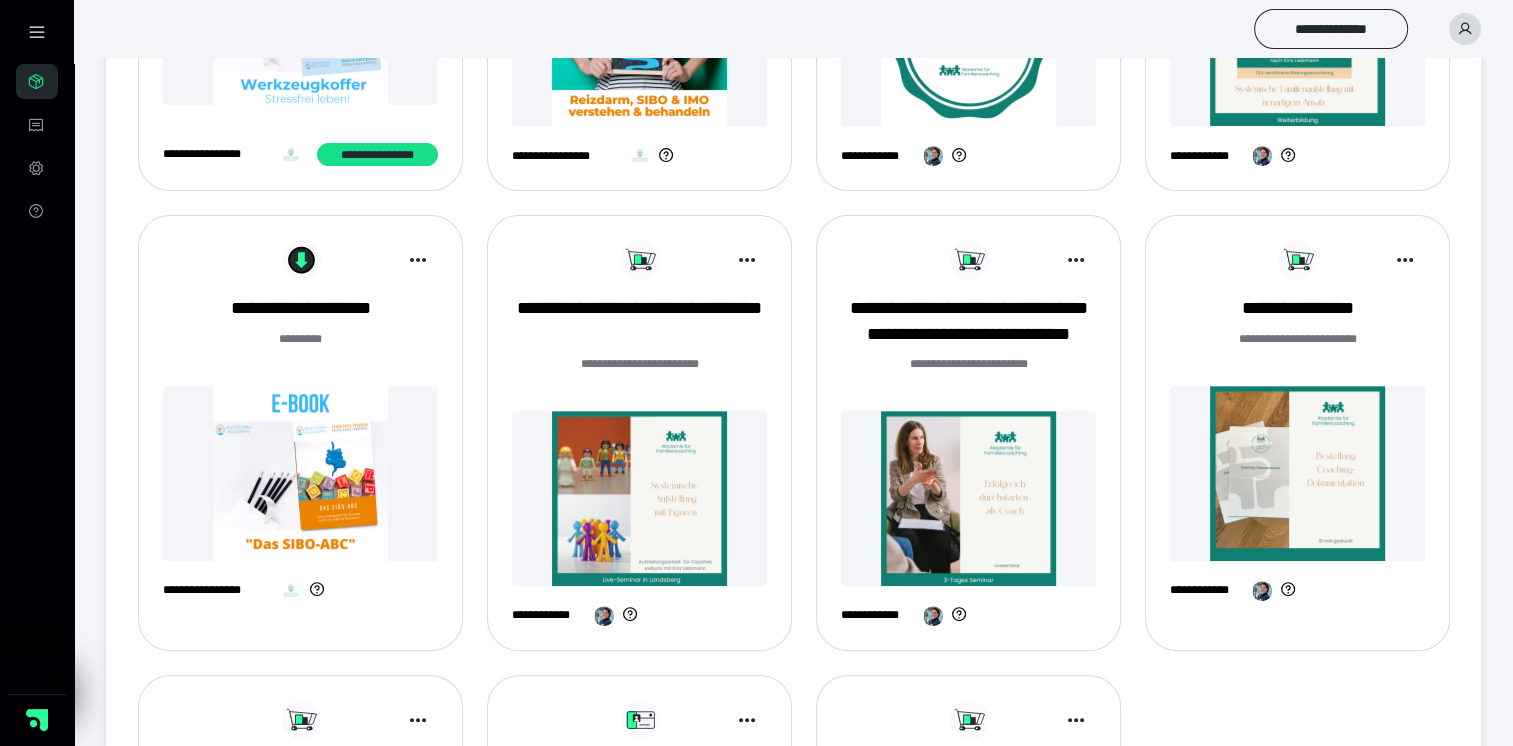 click at bounding box center (639, 498) 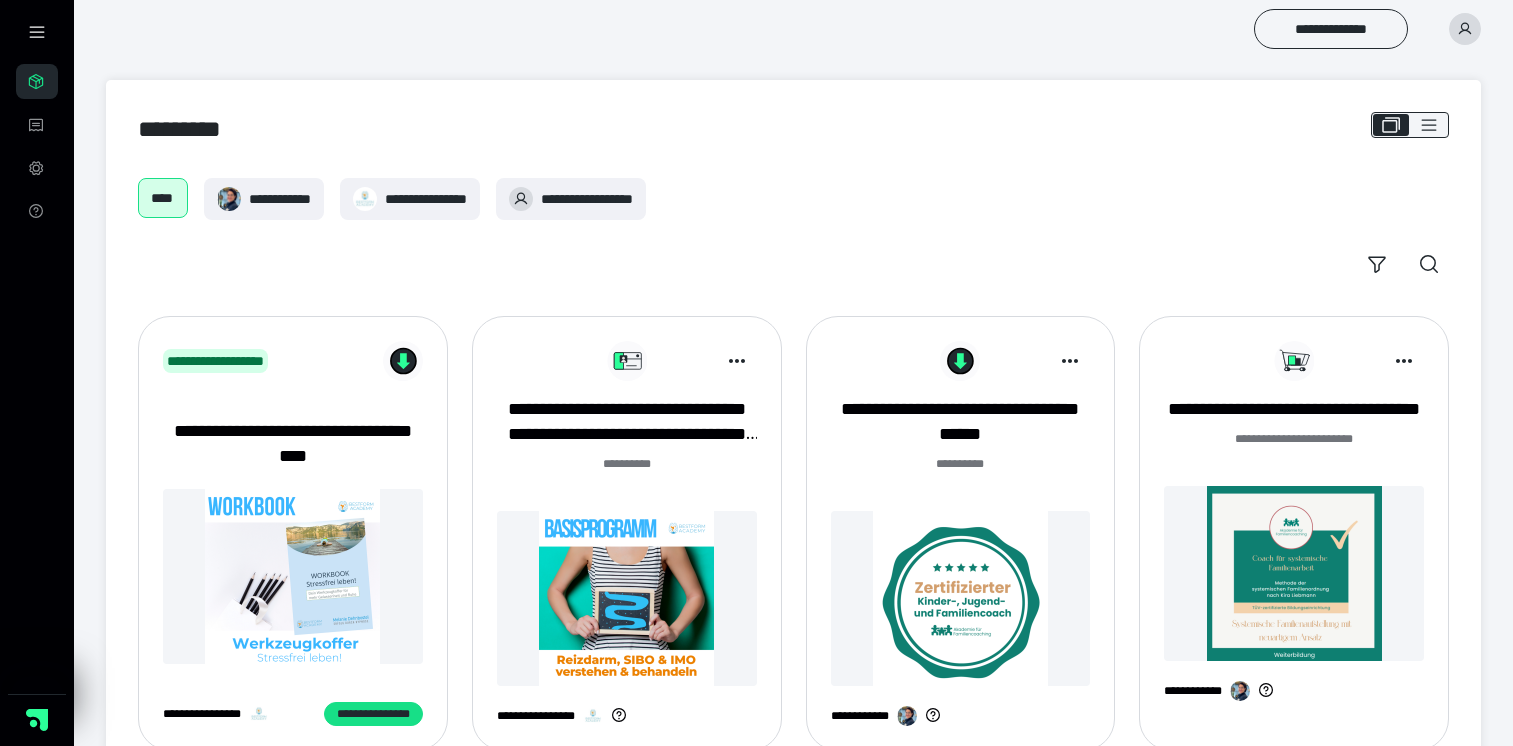scroll, scrollTop: 560, scrollLeft: 0, axis: vertical 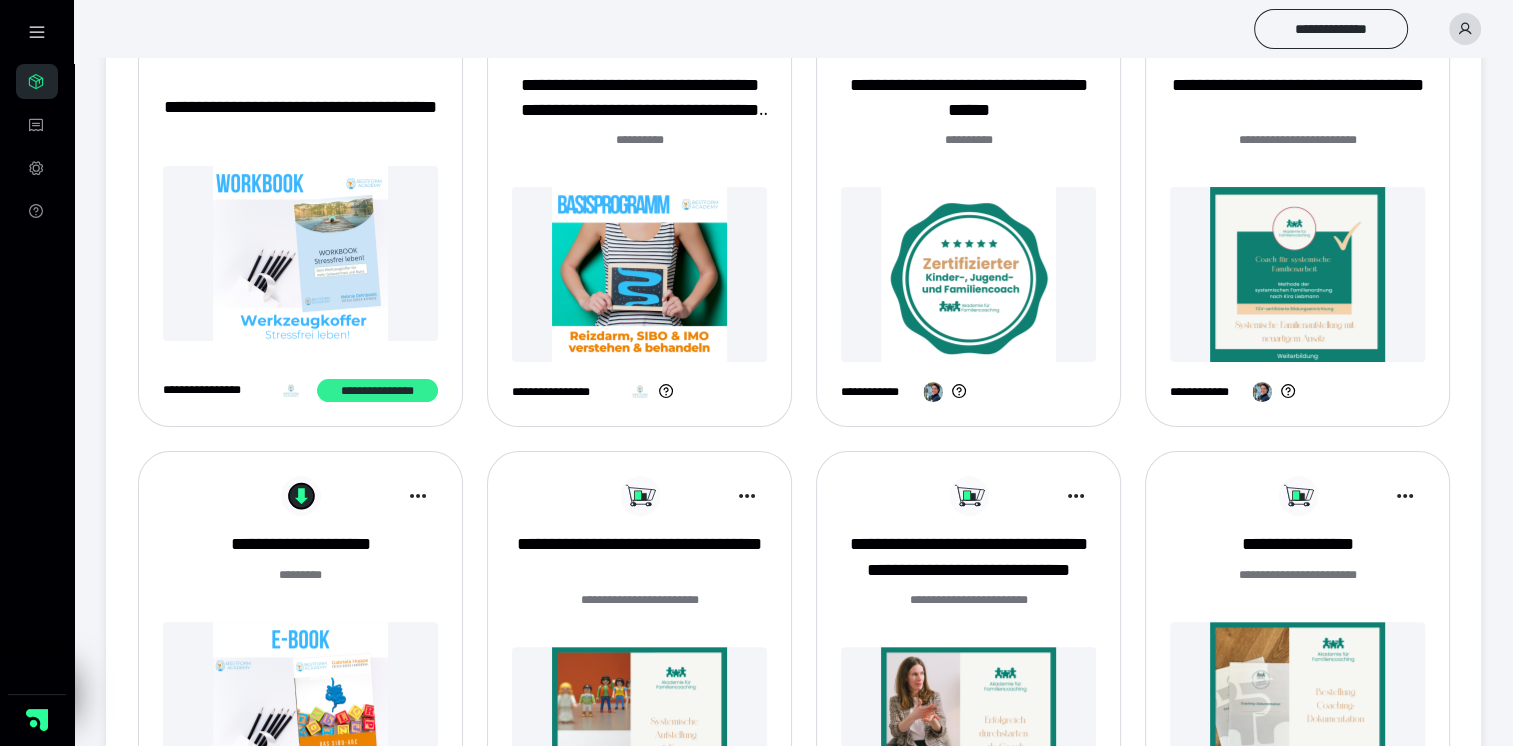 click on "**********" at bounding box center (377, 391) 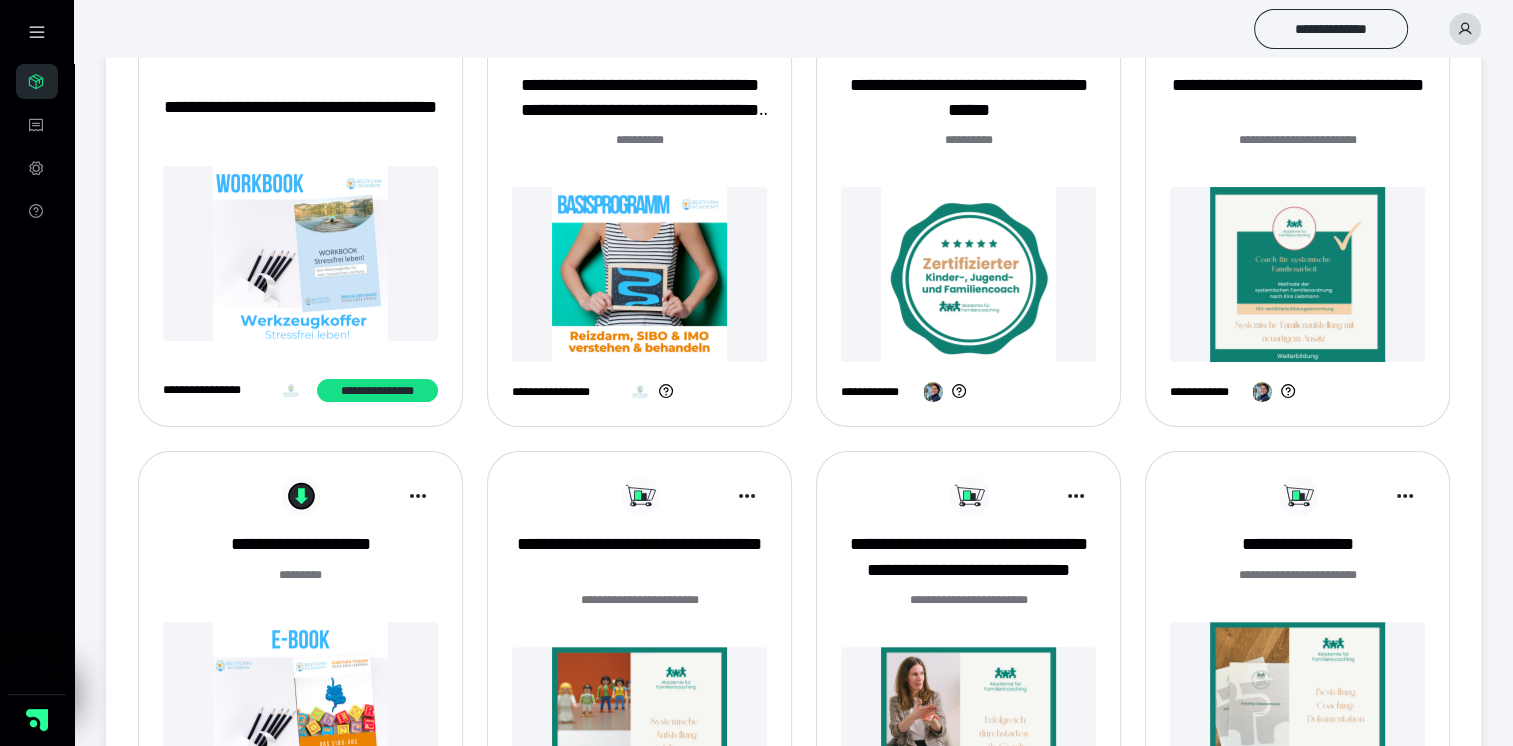 click at bounding box center (639, 274) 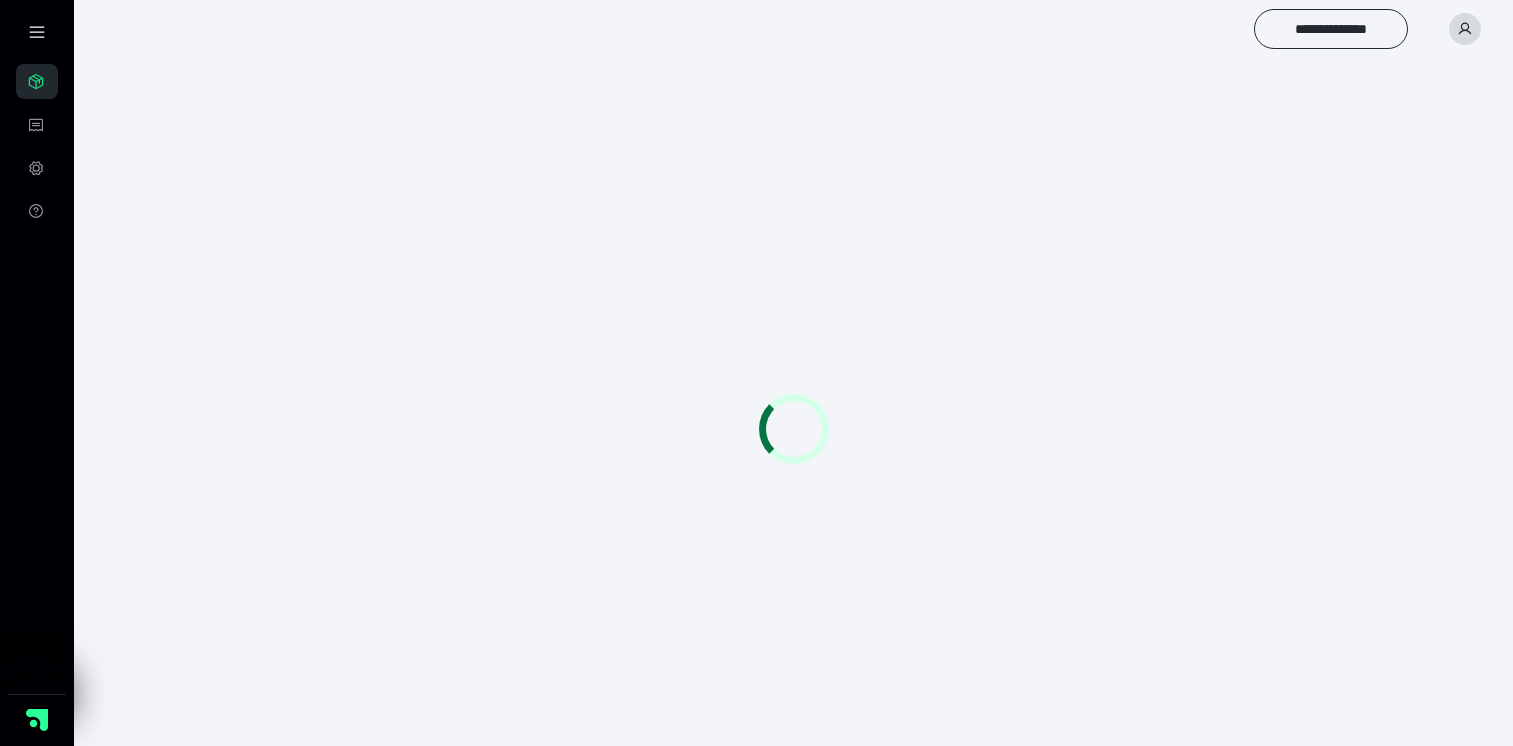 scroll, scrollTop: 0, scrollLeft: 0, axis: both 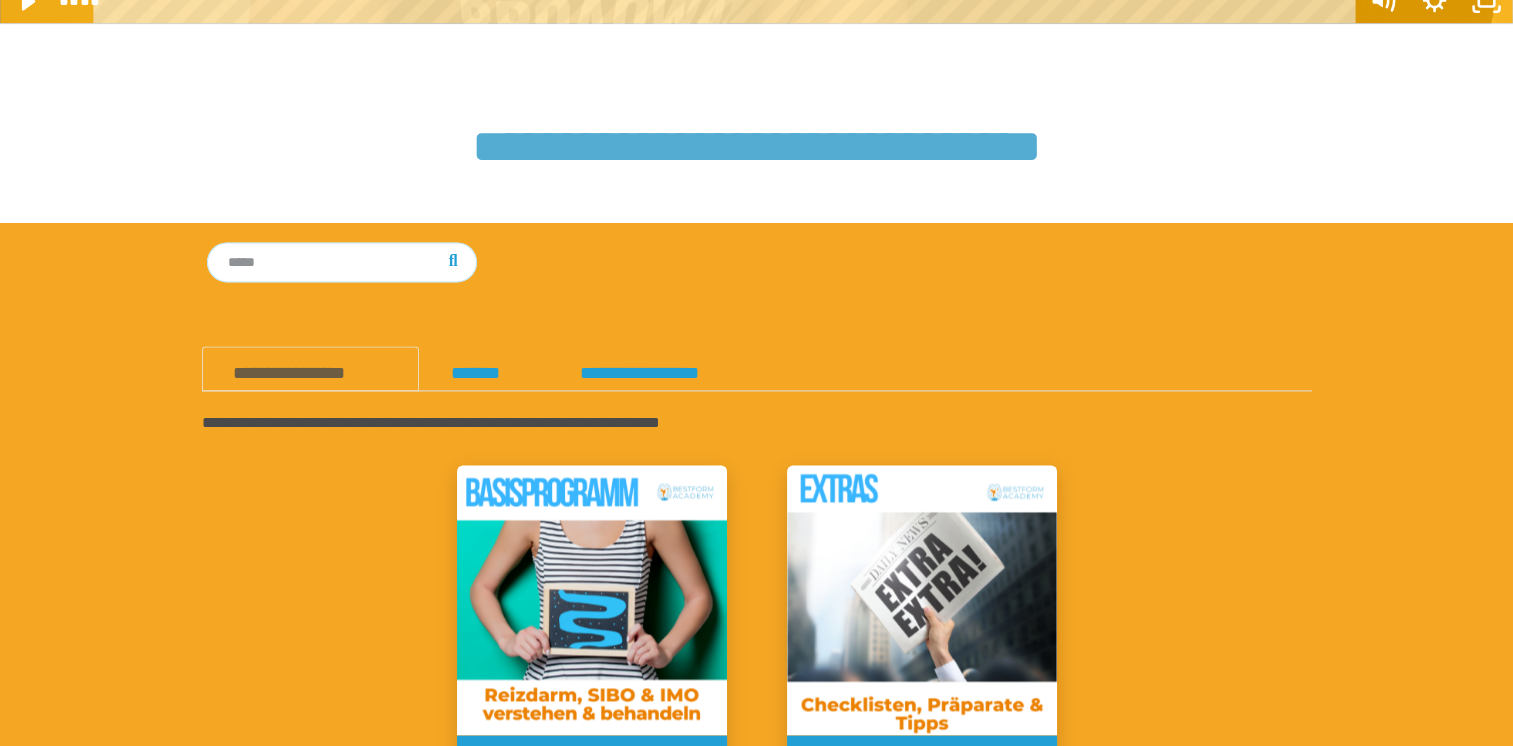 click on "**********" at bounding box center (310, 369) 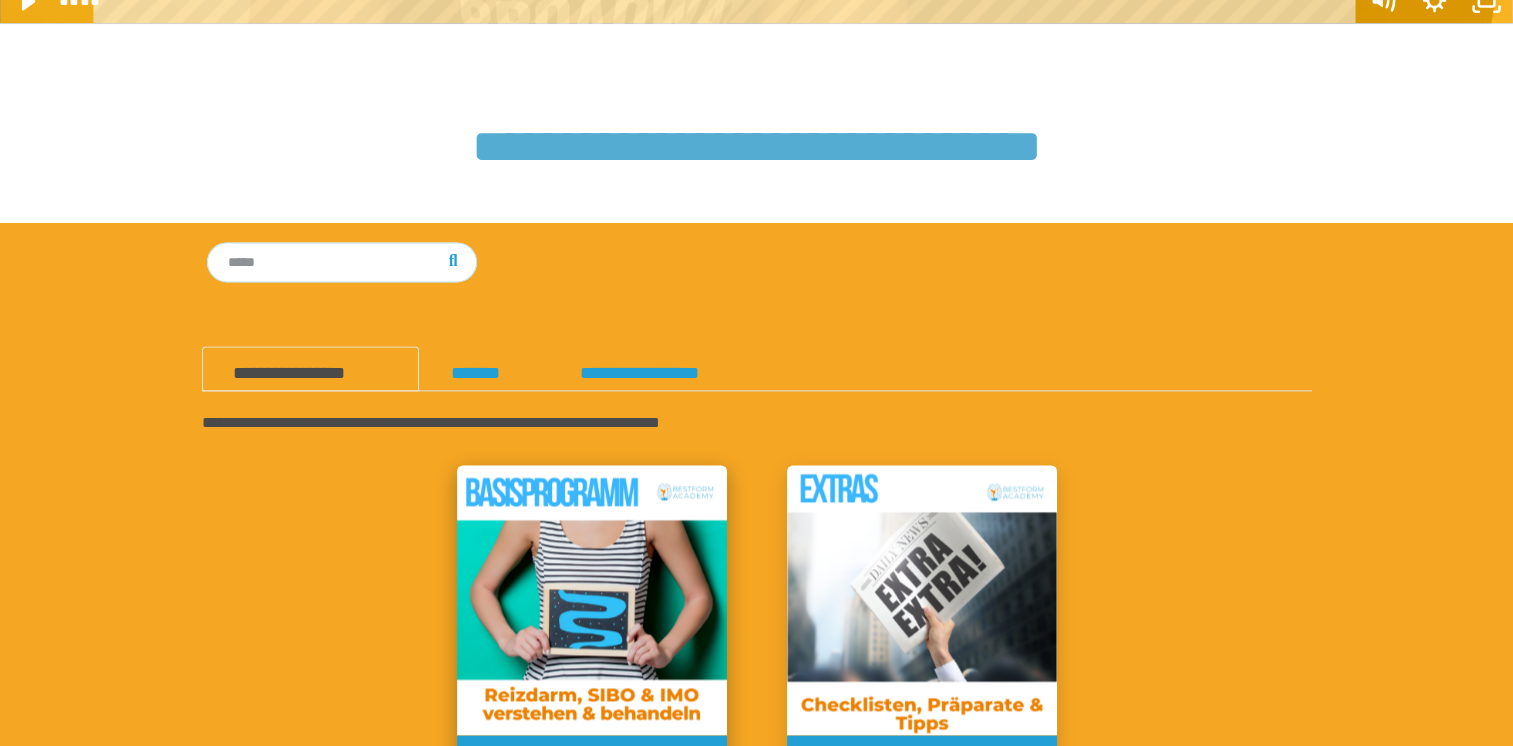 click at bounding box center (592, 600) 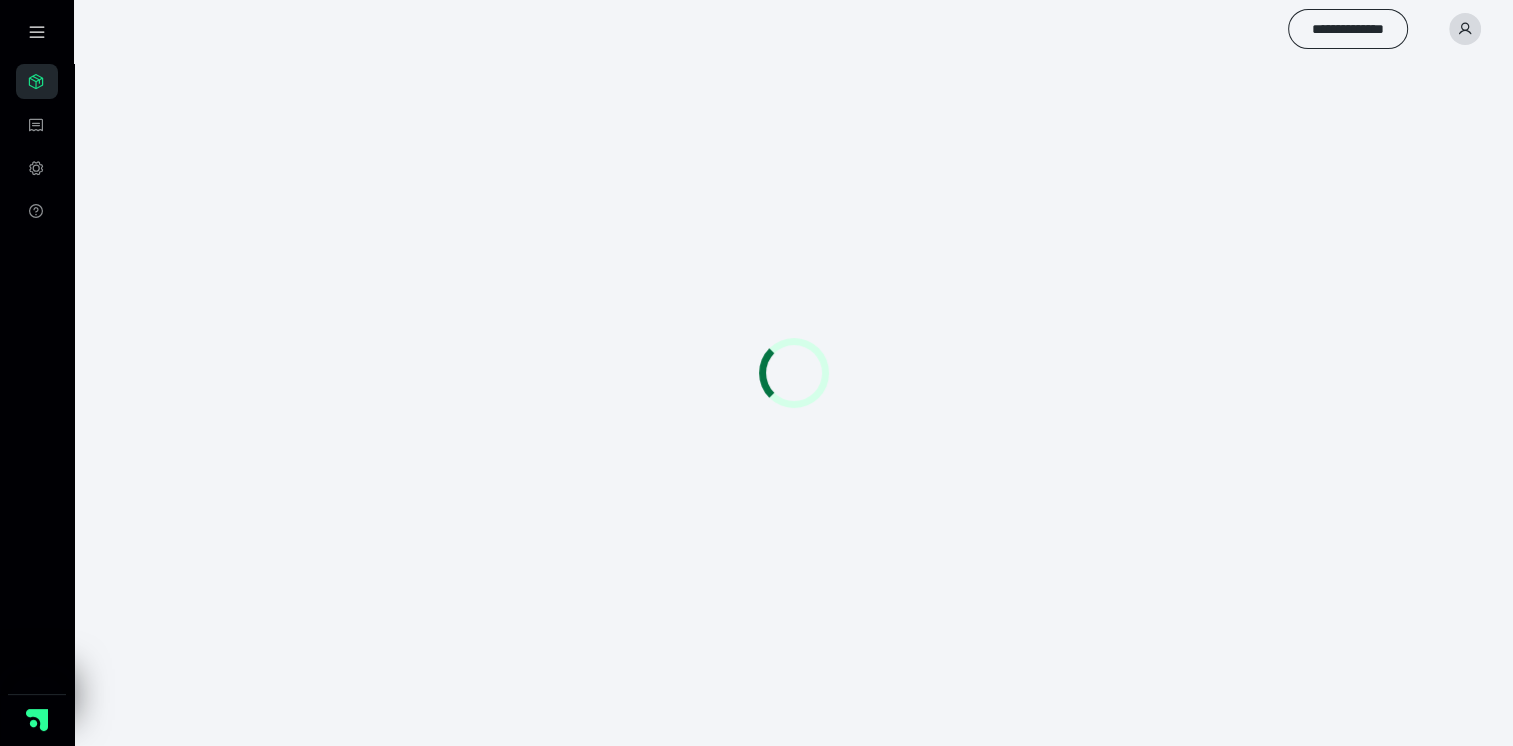 scroll, scrollTop: 0, scrollLeft: 0, axis: both 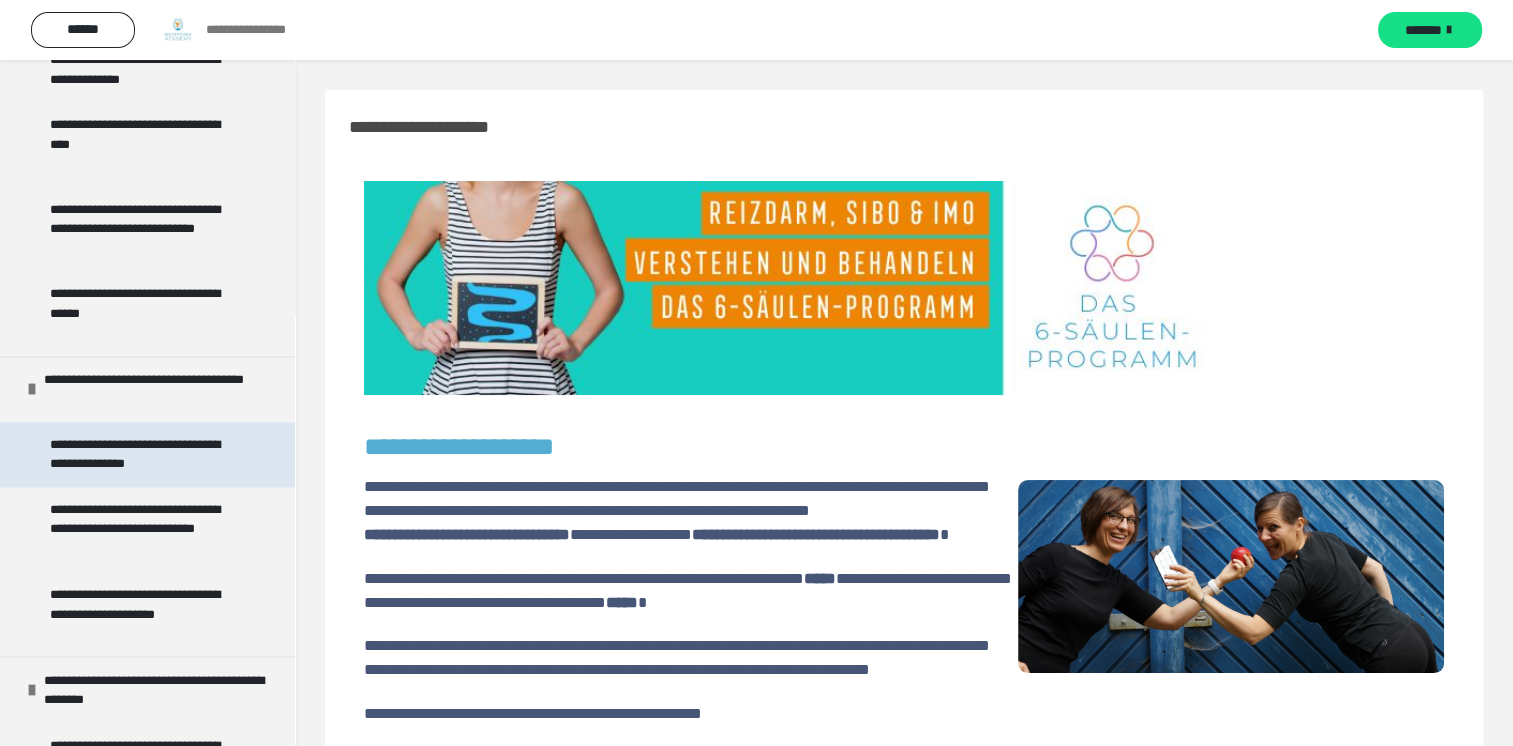 click on "**********" at bounding box center (142, 454) 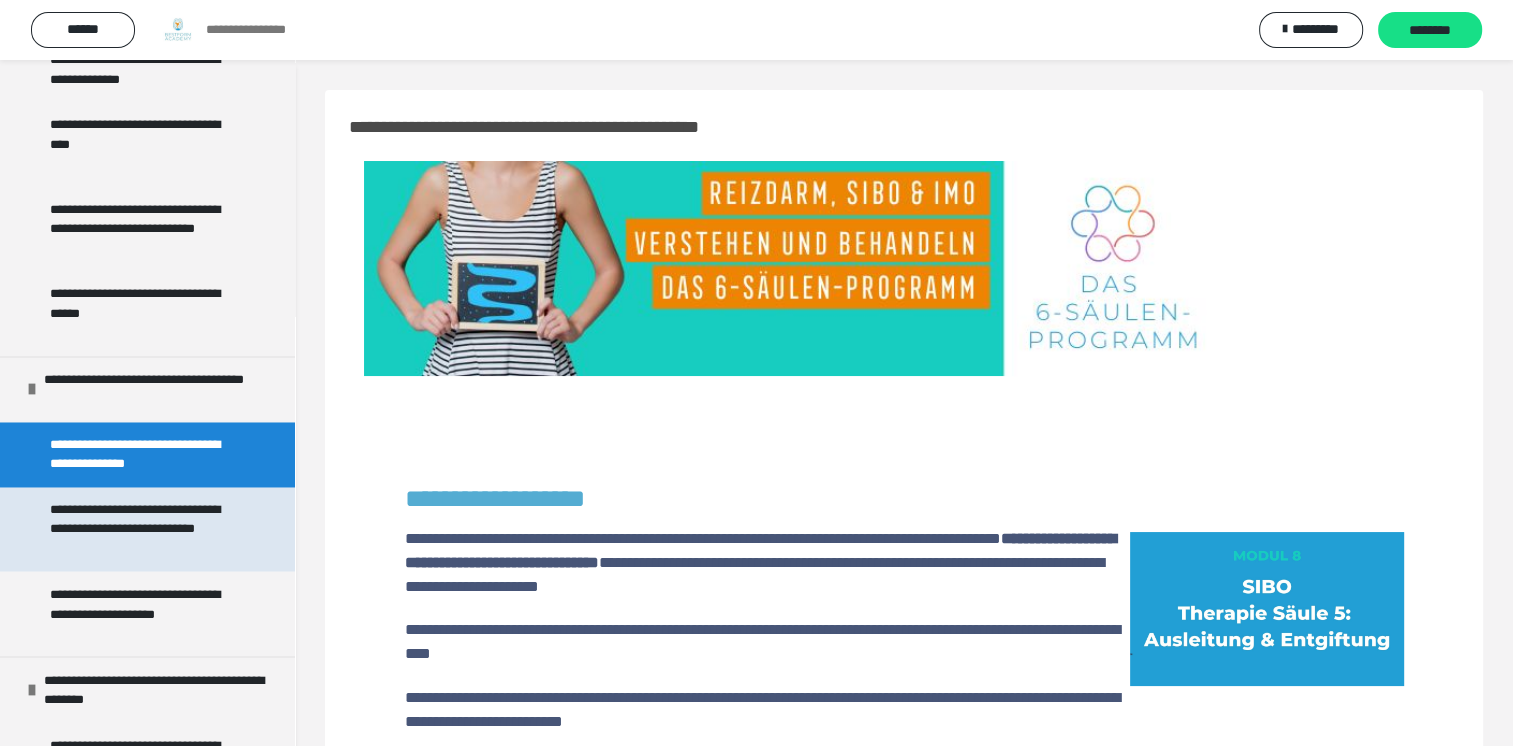 click on "**********" at bounding box center [142, 529] 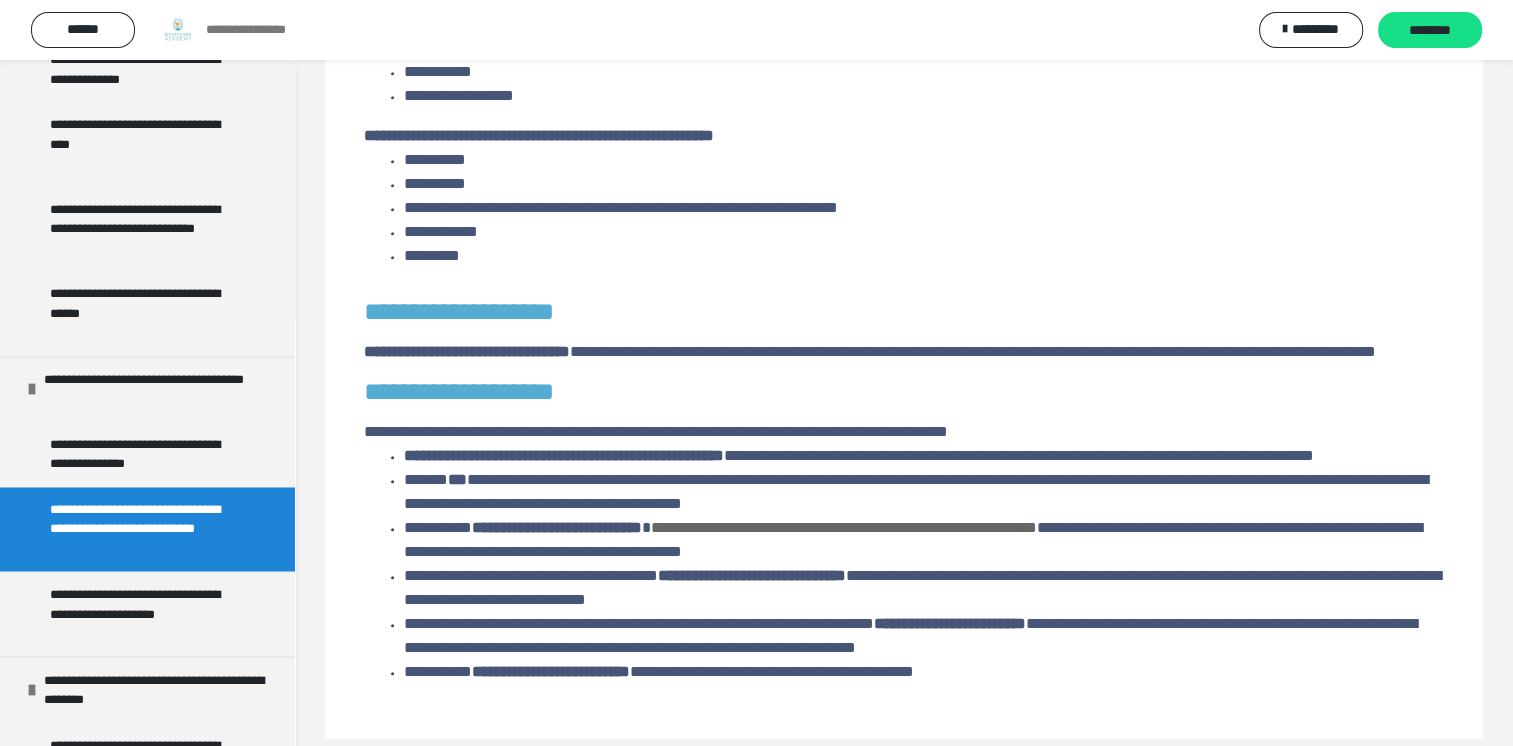 scroll, scrollTop: 1304, scrollLeft: 0, axis: vertical 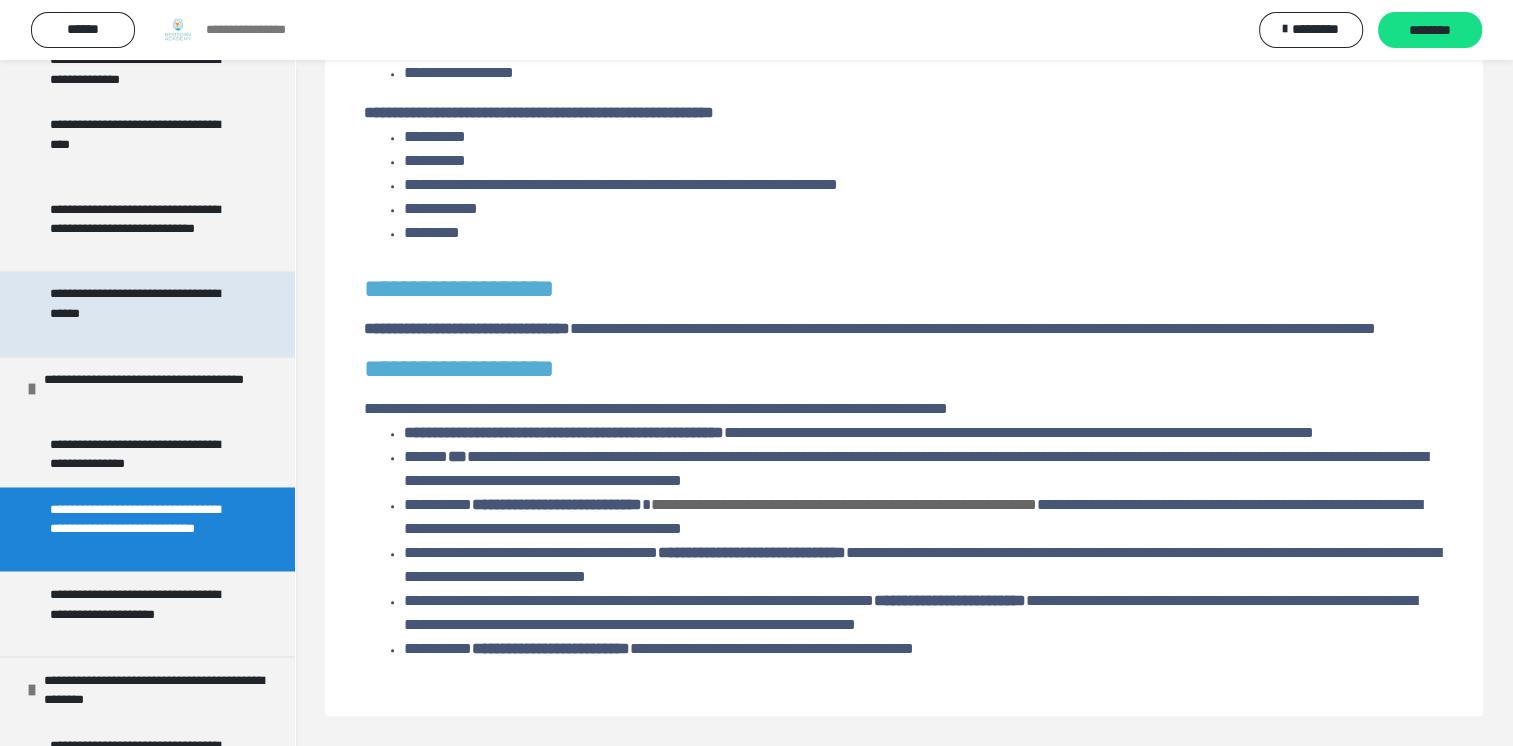 click on "**********" at bounding box center [142, 313] 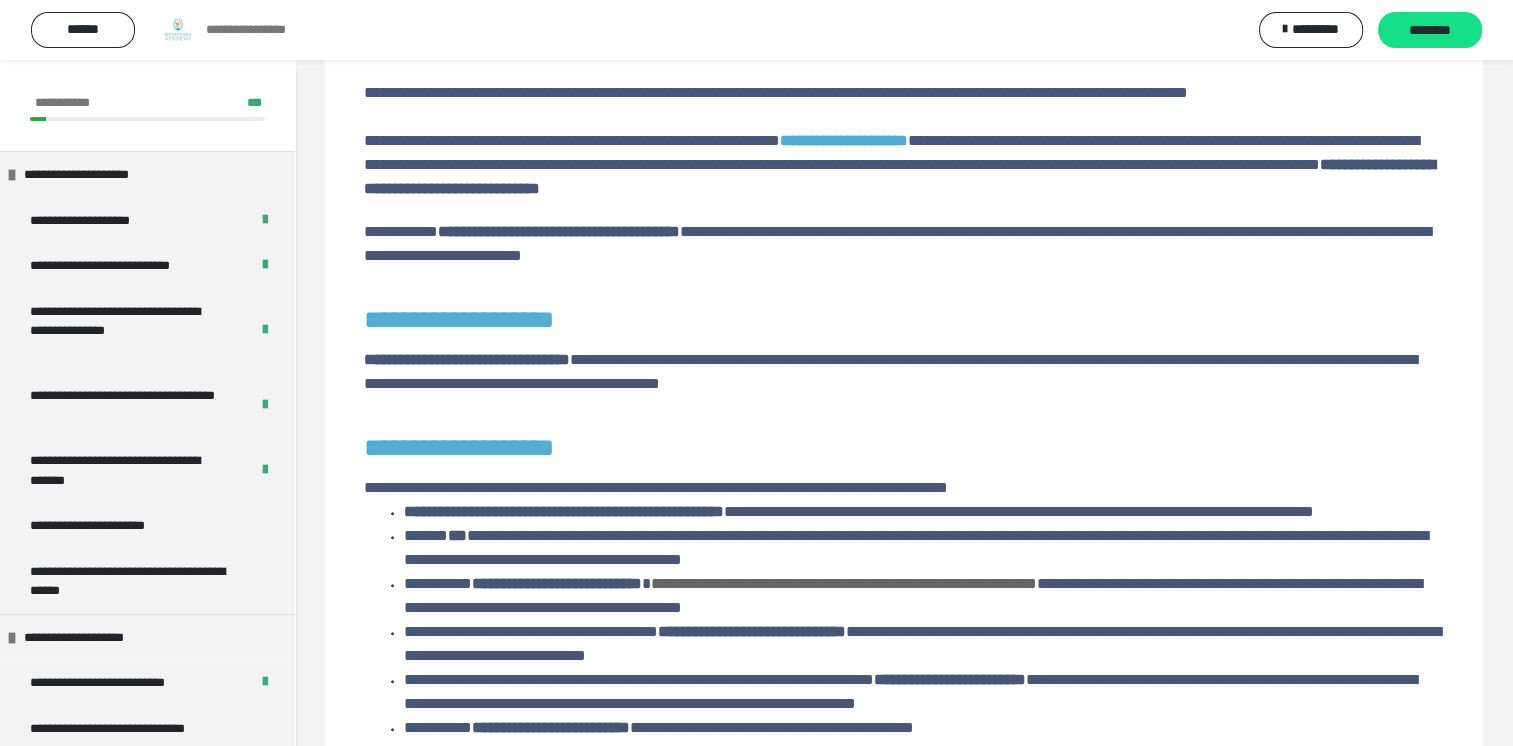 scroll, scrollTop: 36, scrollLeft: 0, axis: vertical 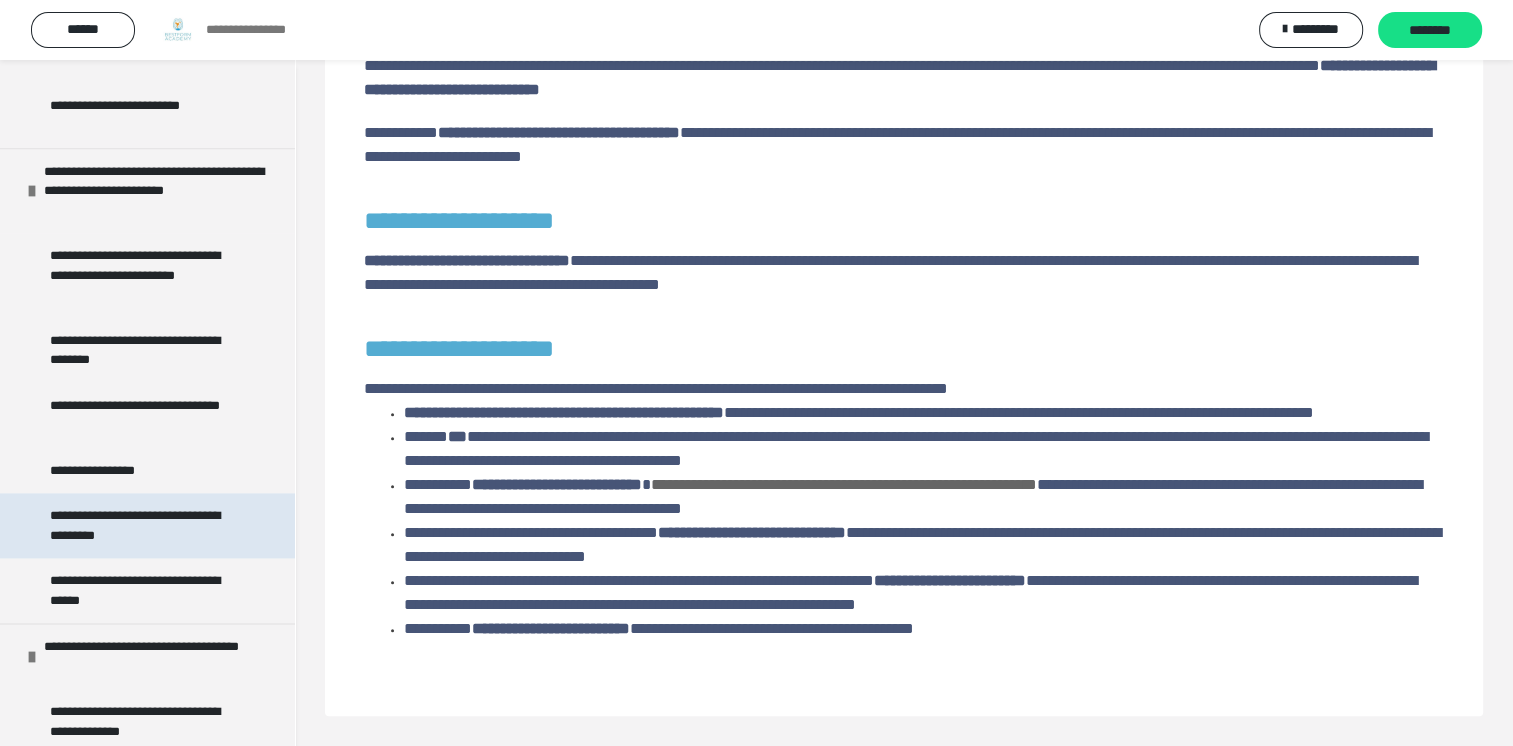 click on "**********" at bounding box center (142, 525) 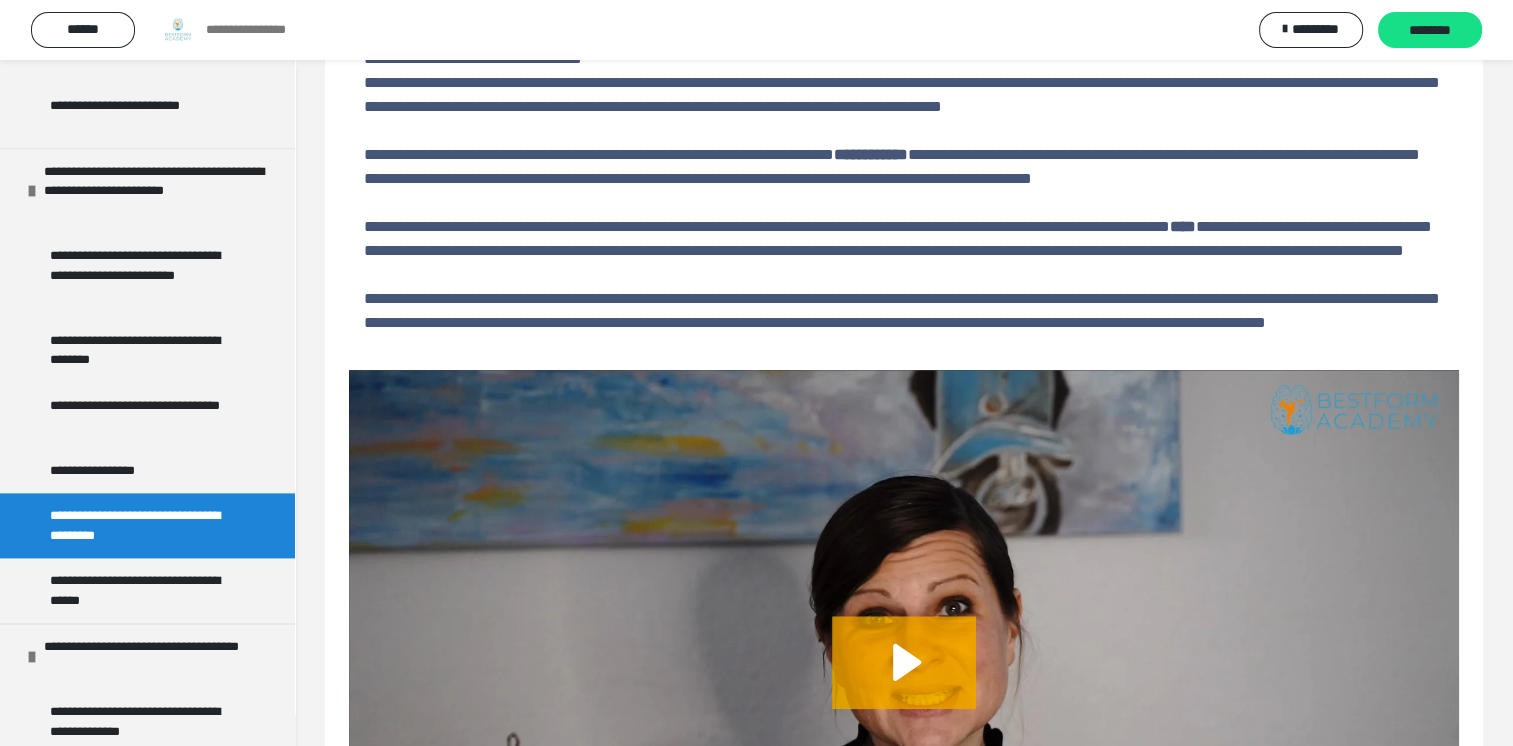 scroll, scrollTop: 2247, scrollLeft: 0, axis: vertical 